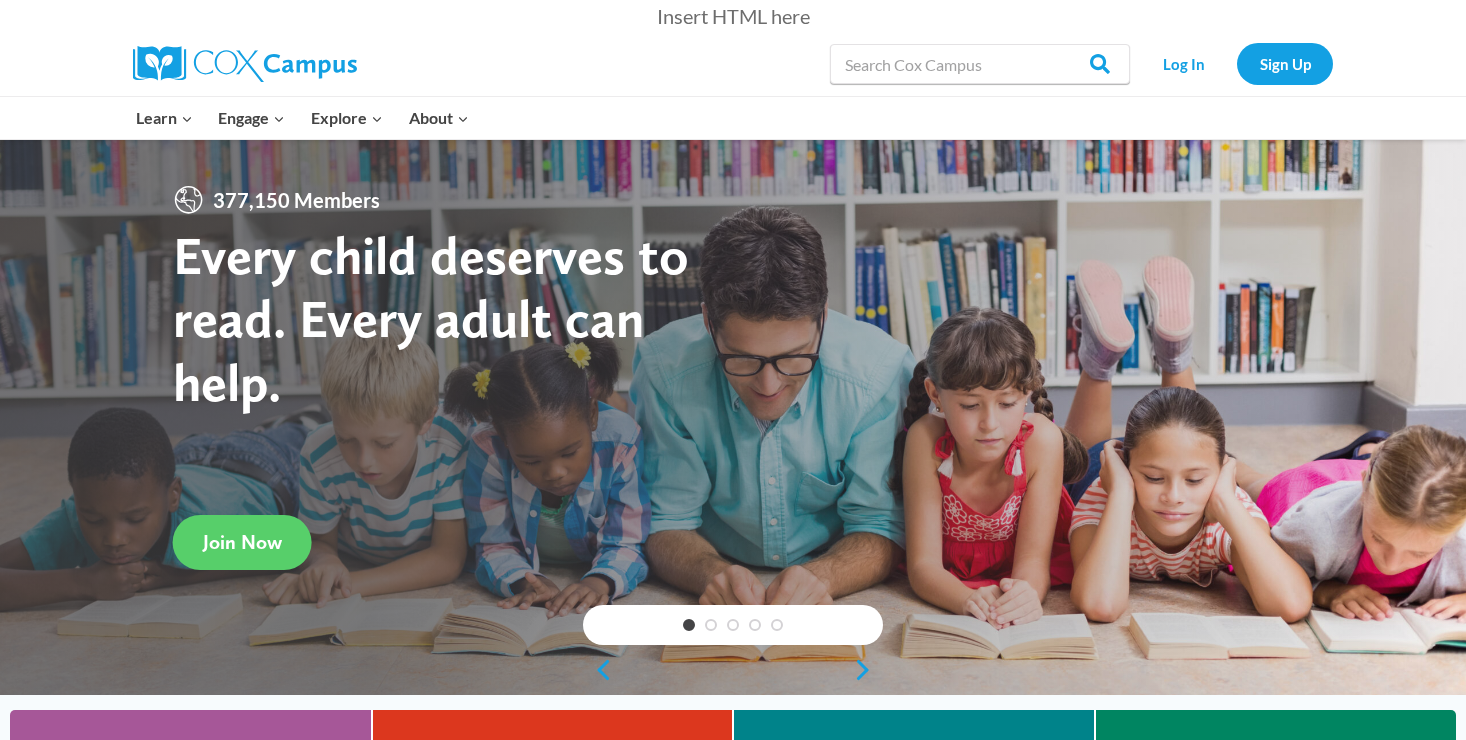 scroll, scrollTop: 0, scrollLeft: 0, axis: both 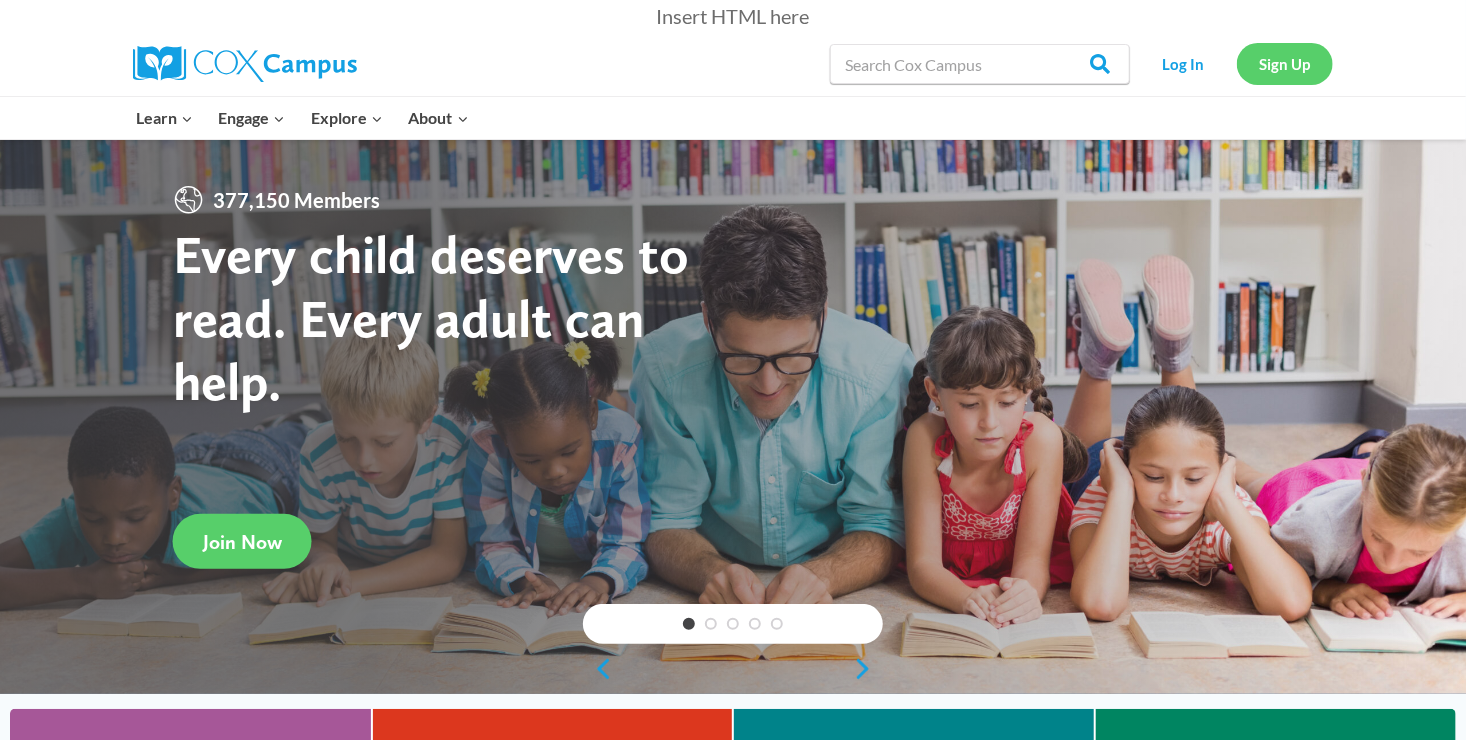 click on "Sign Up" at bounding box center [1285, 63] 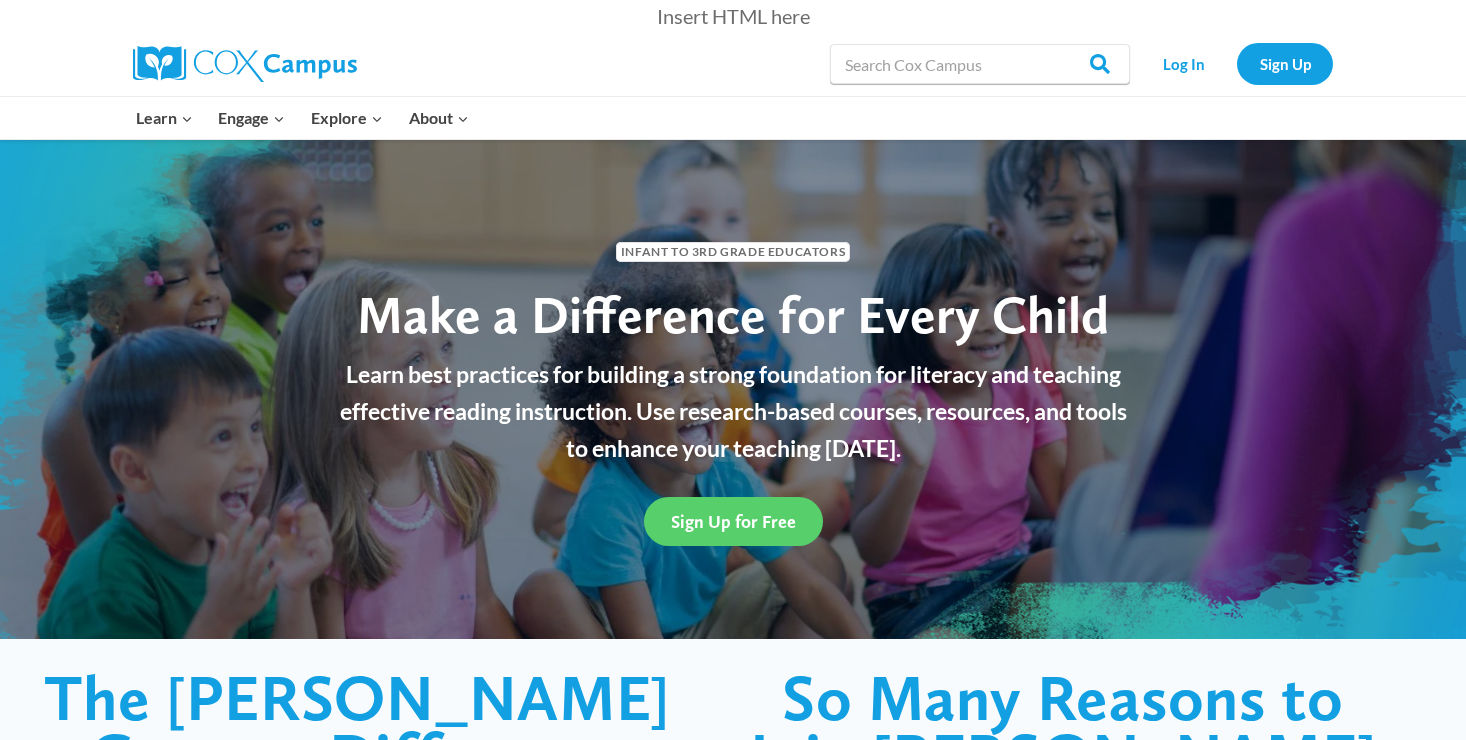 scroll, scrollTop: 0, scrollLeft: 0, axis: both 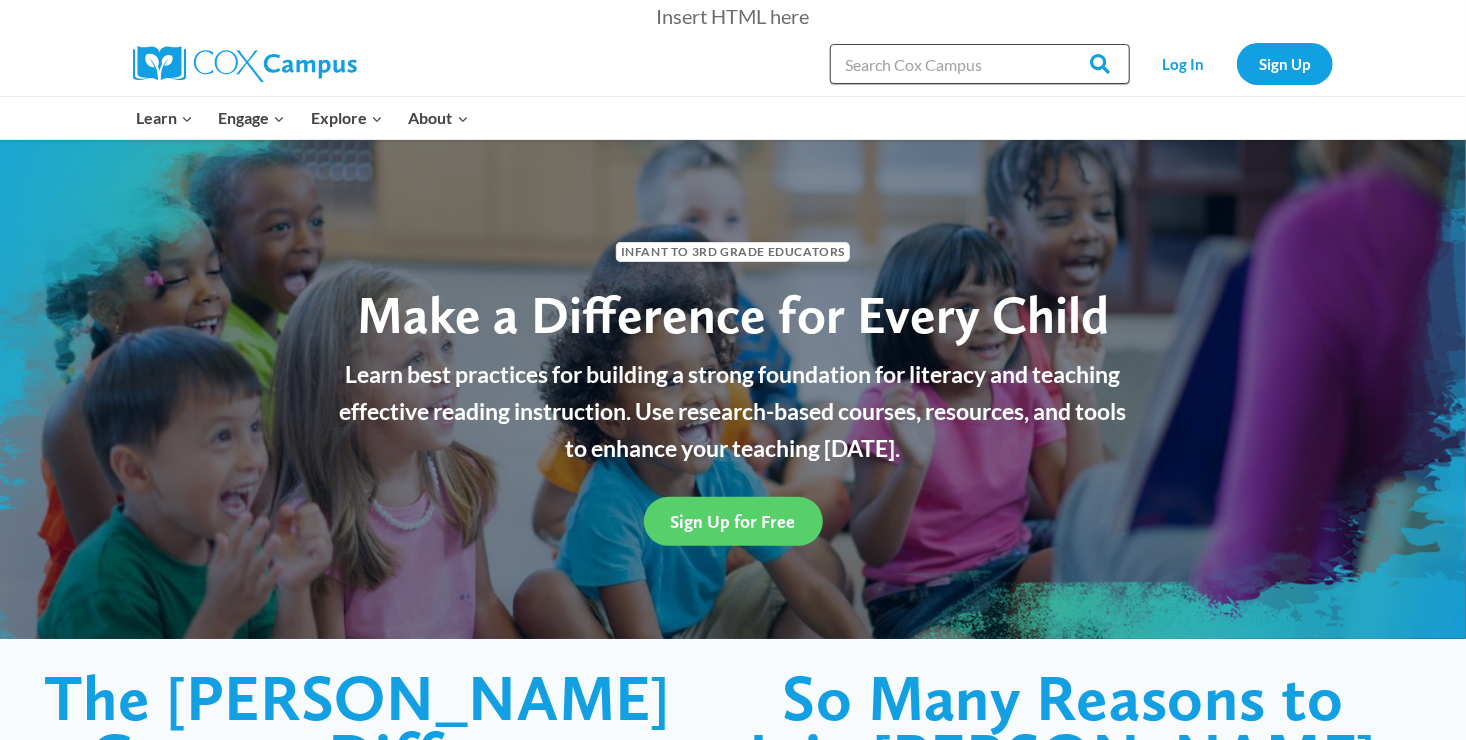 click on "Search in [URL][DOMAIN_NAME]" at bounding box center [980, 64] 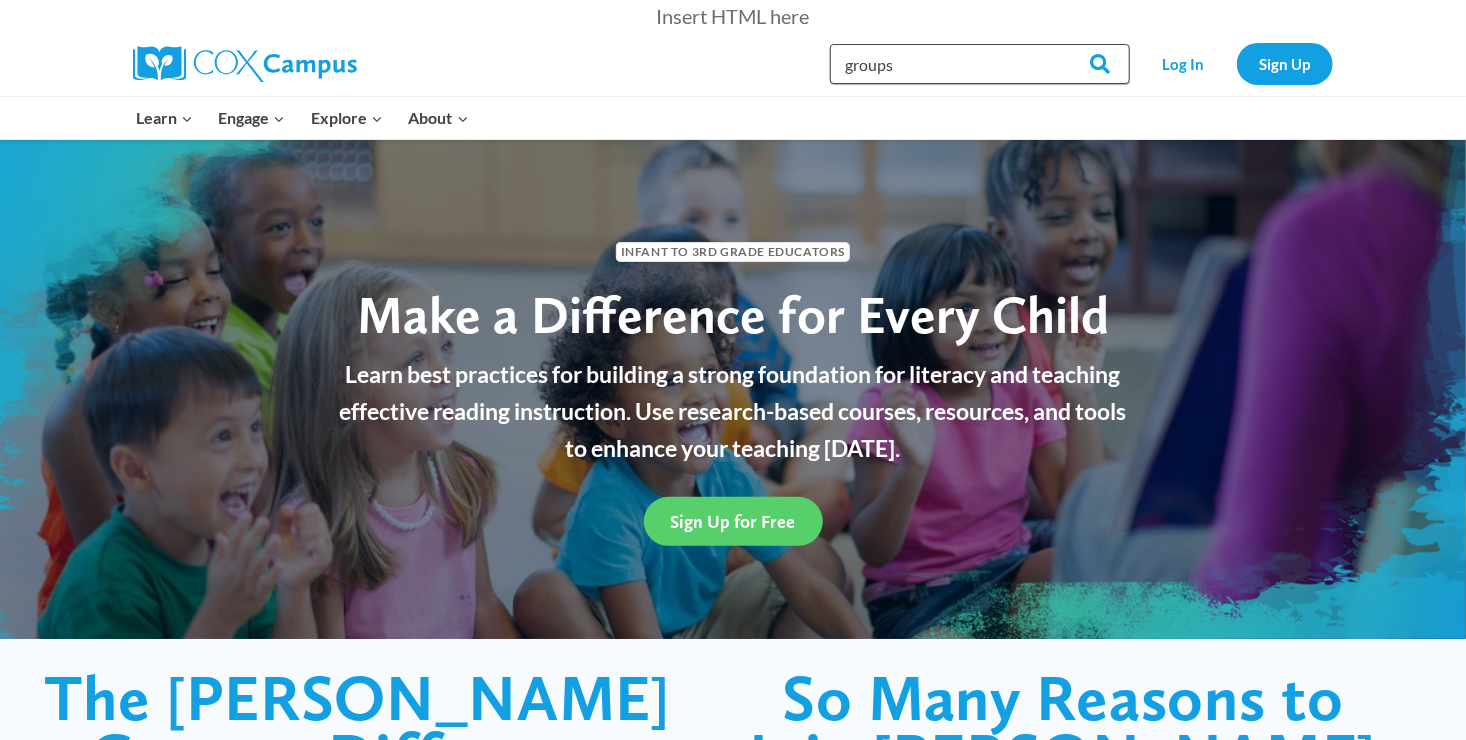 type on "groups" 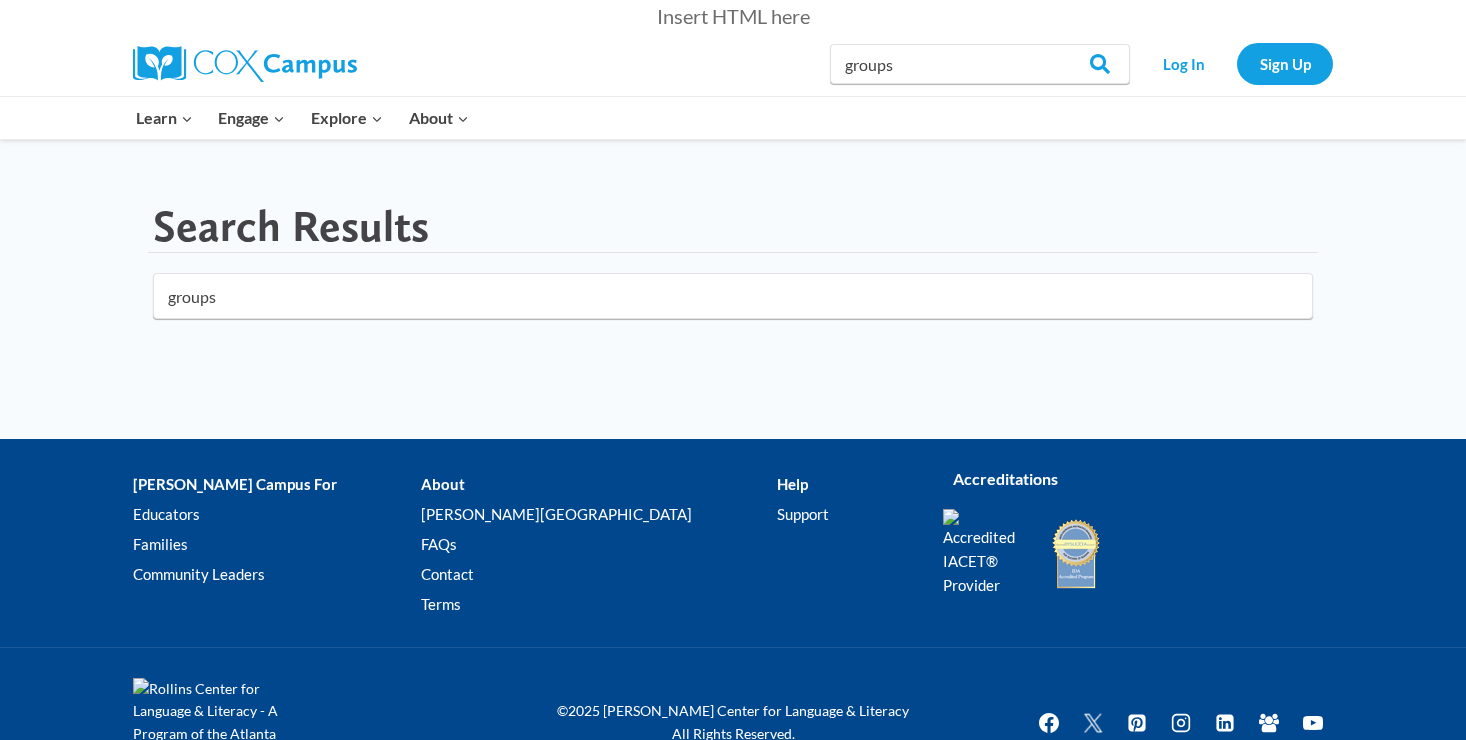 scroll, scrollTop: 0, scrollLeft: 0, axis: both 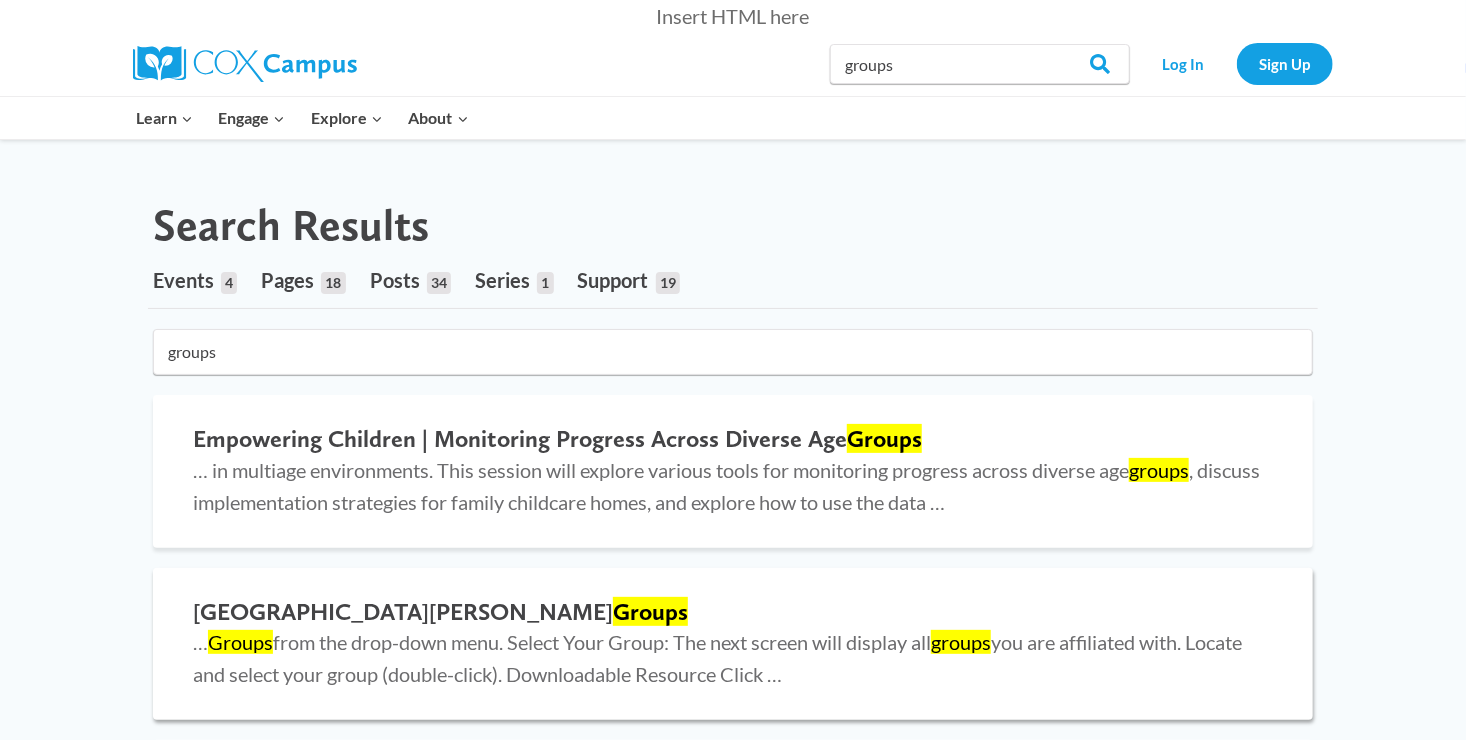 click on "Locating Cox Campus  Groups" at bounding box center [733, 612] 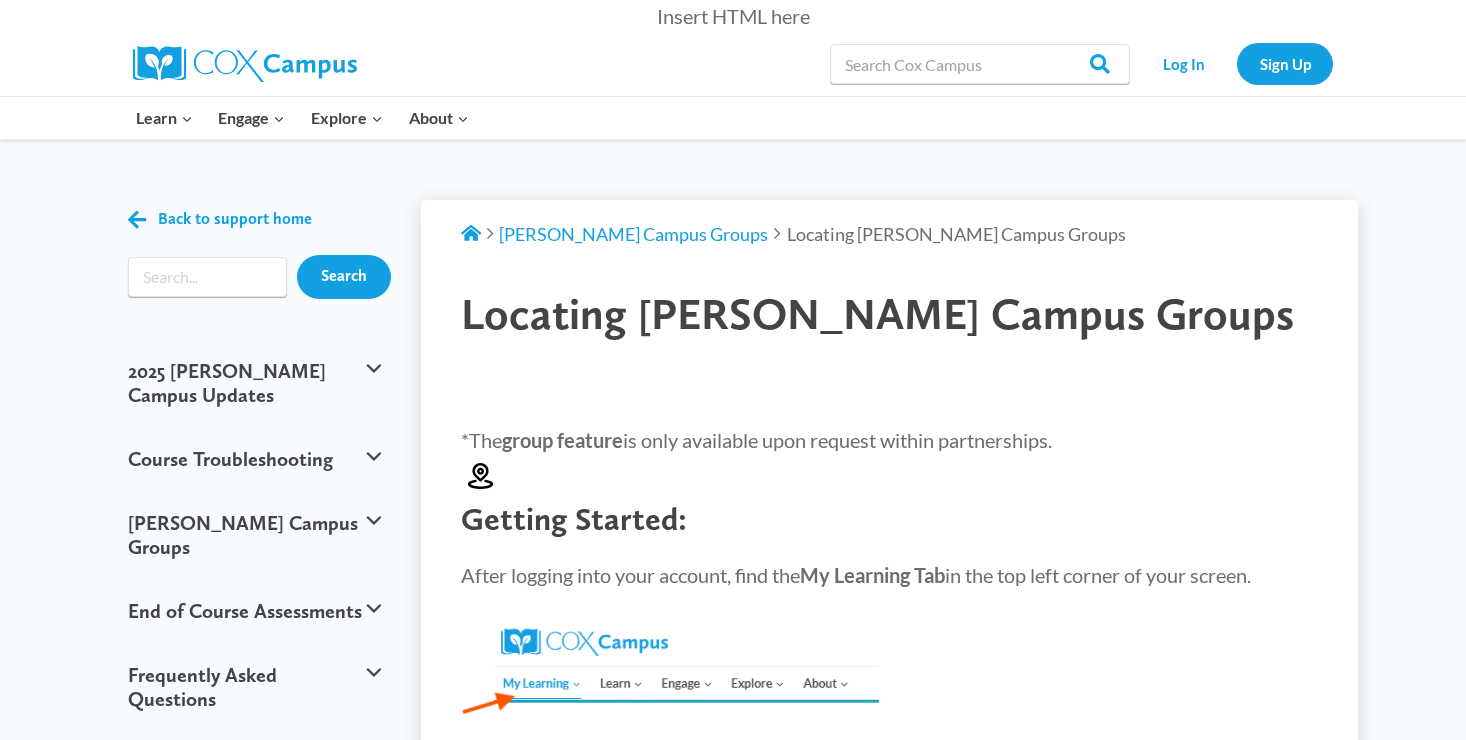 scroll, scrollTop: 0, scrollLeft: 0, axis: both 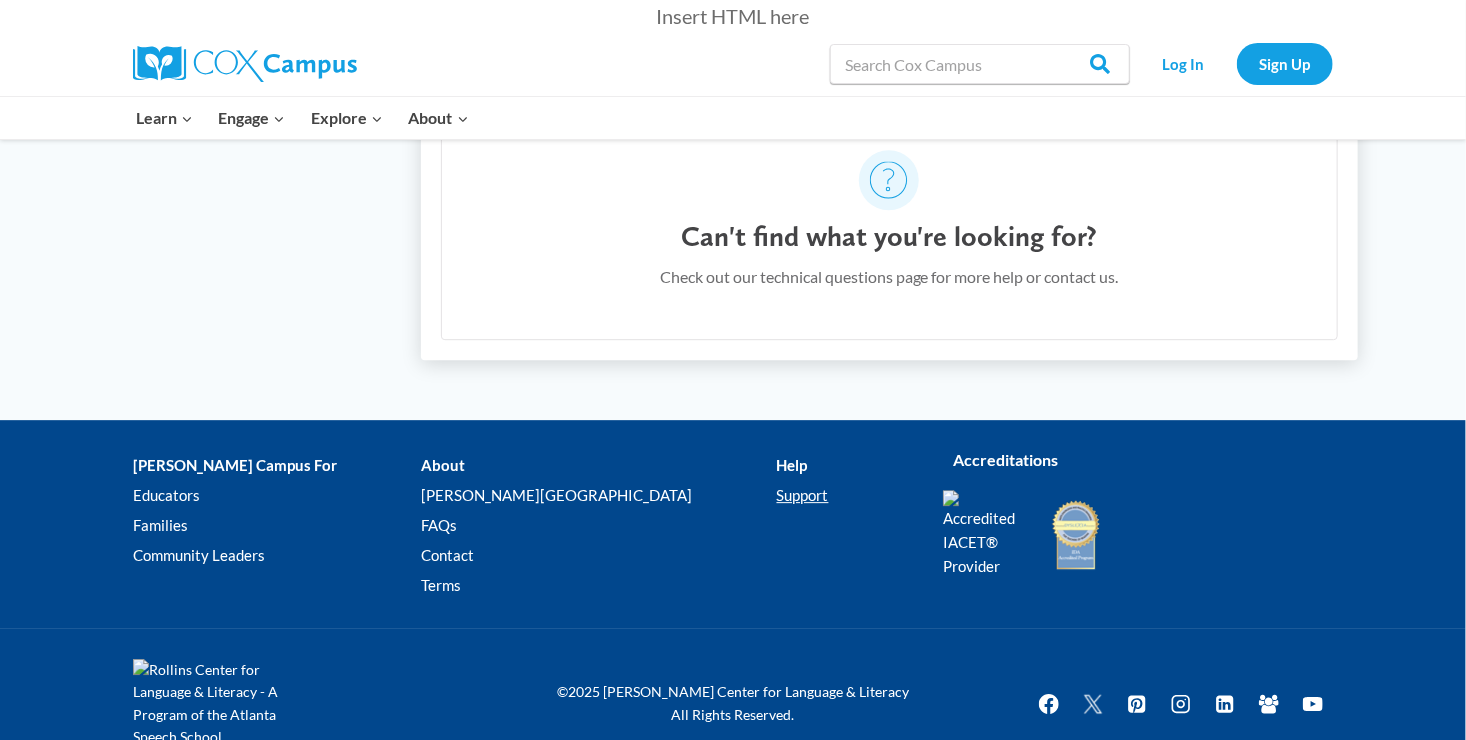 click on "Support" at bounding box center (845, 495) 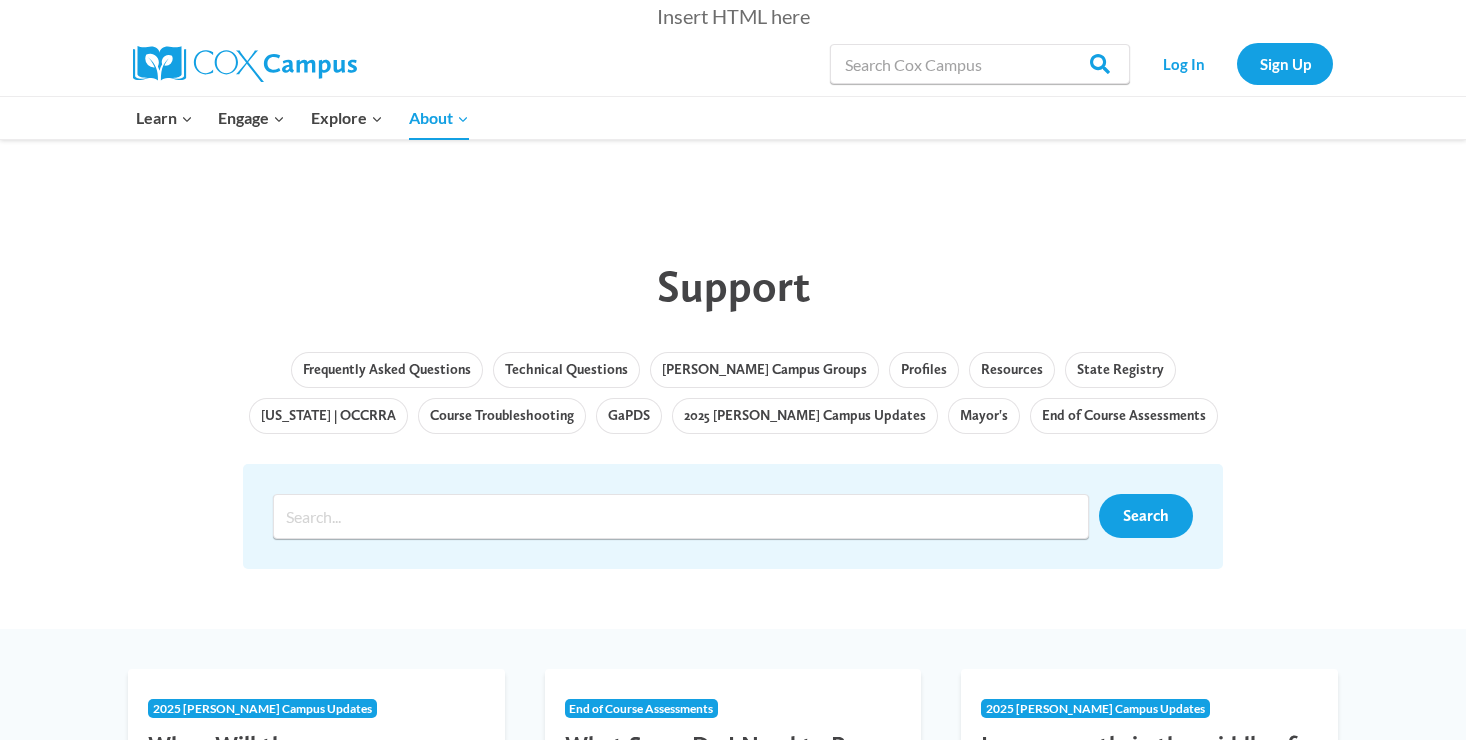scroll, scrollTop: 0, scrollLeft: 0, axis: both 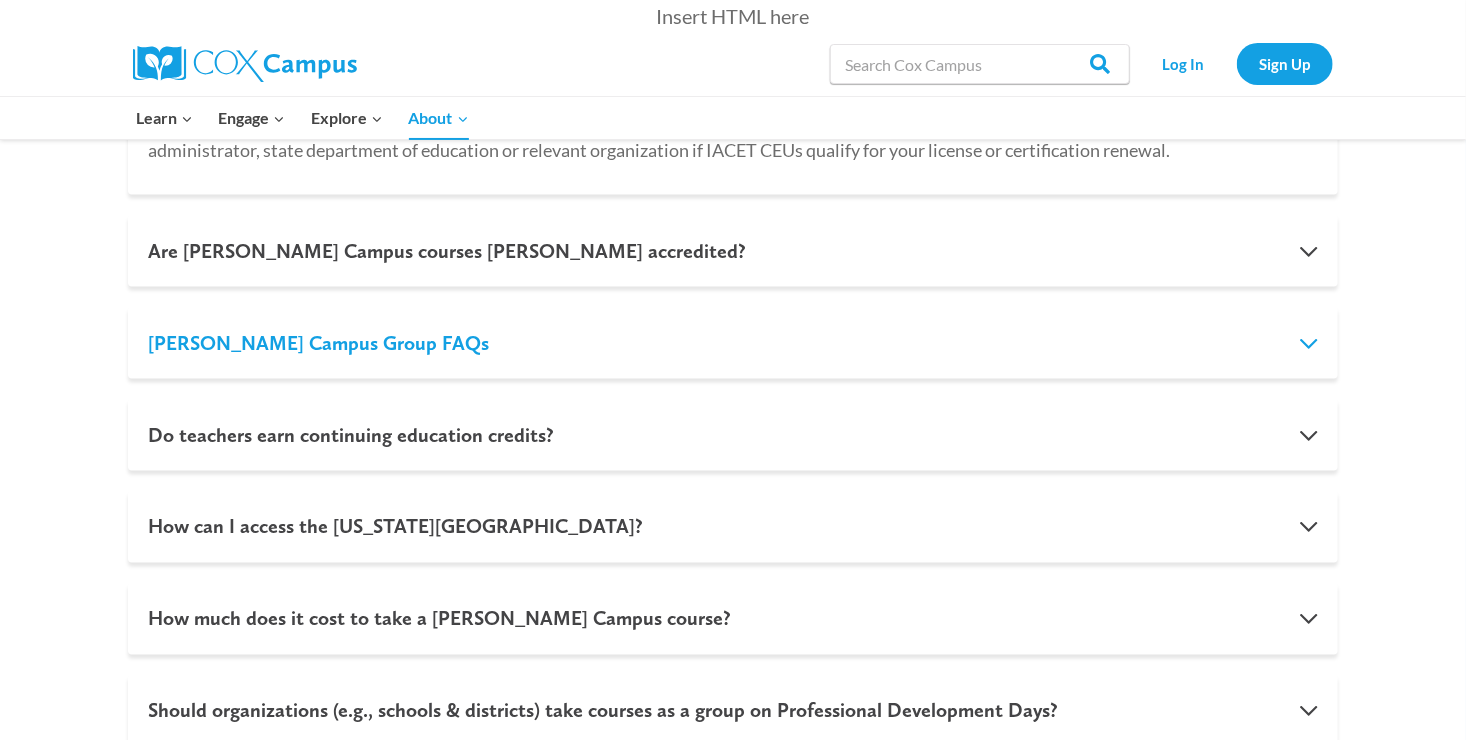 click on "[PERSON_NAME] Campus Group FAQs" at bounding box center [733, 343] 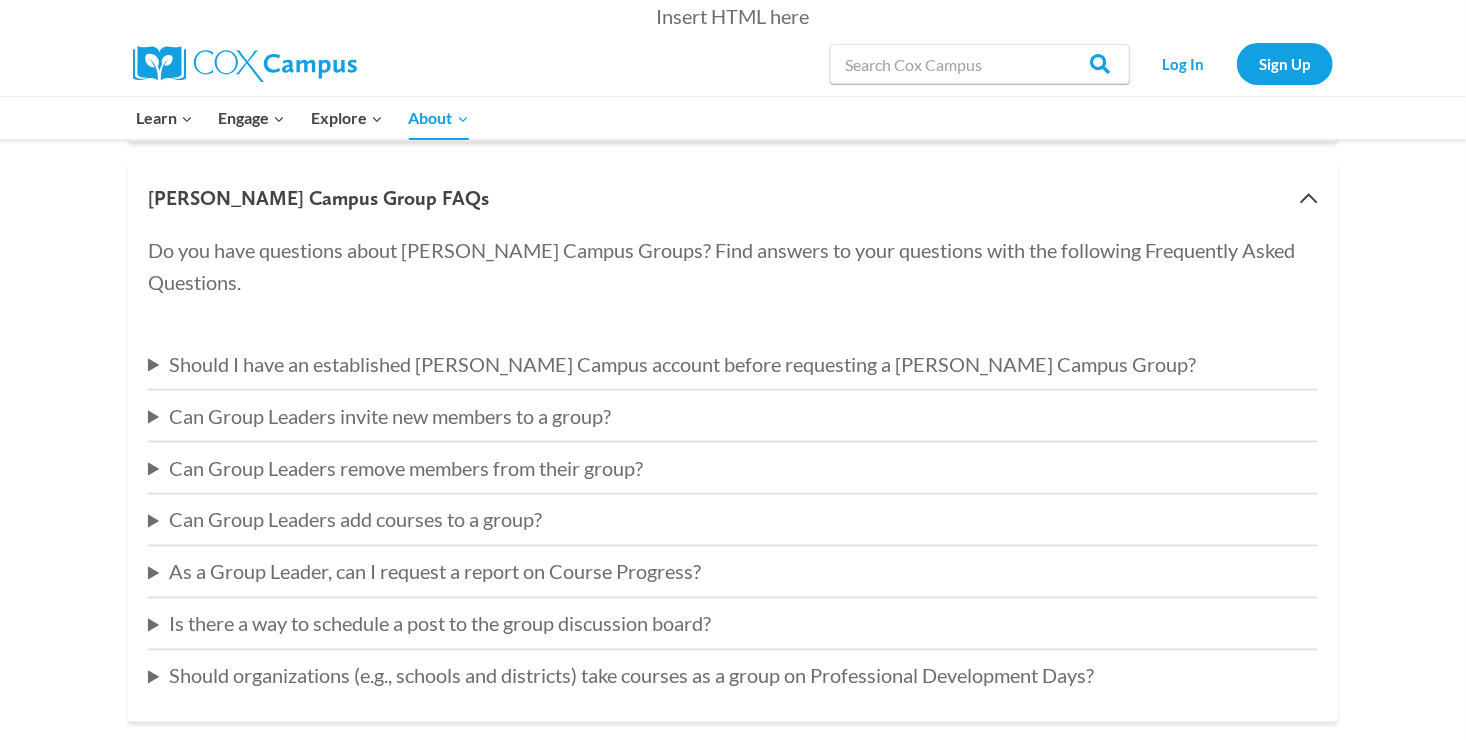 click on "Should I have an established Cox Campus account before requesting a Cox Campus Group?" at bounding box center (733, 364) 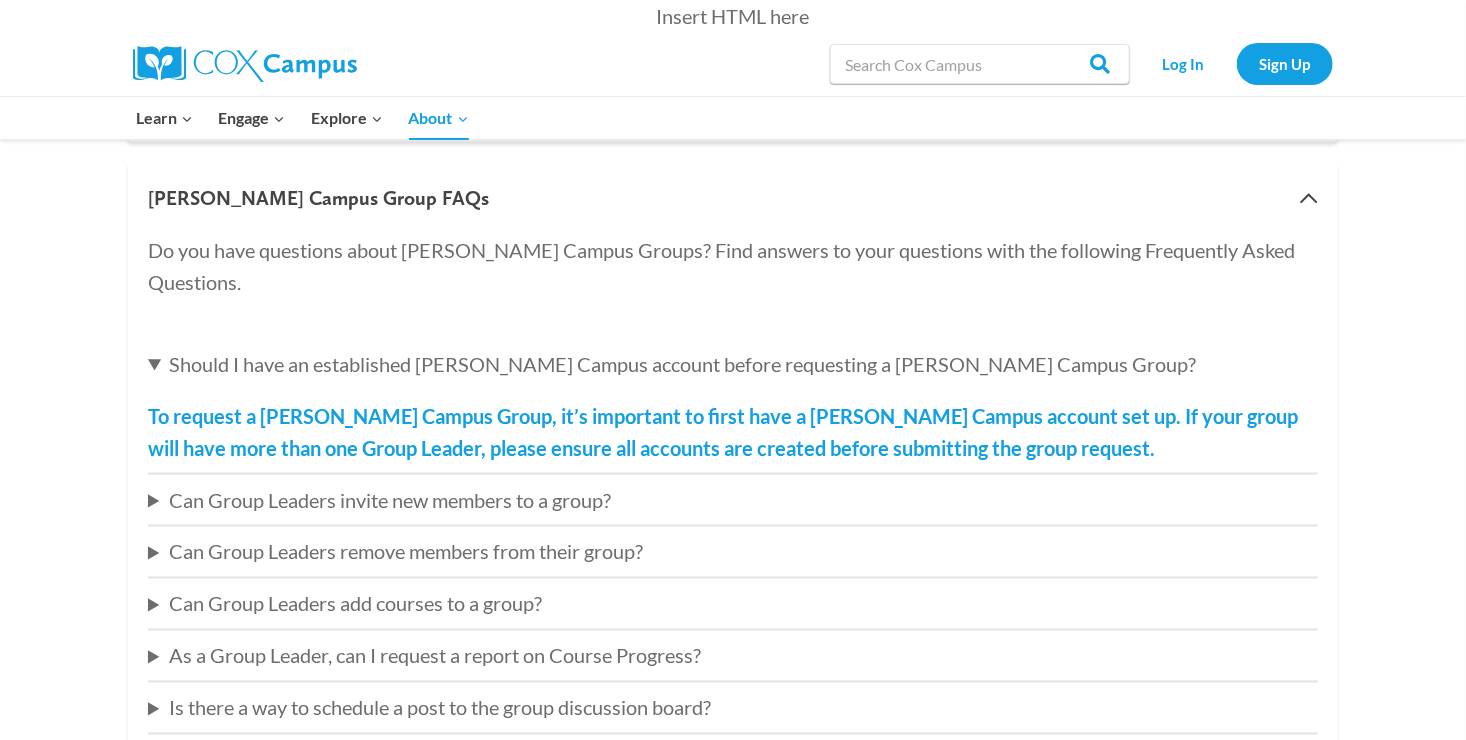 click on "Can Group Leaders invite new members to a group?" at bounding box center [733, 500] 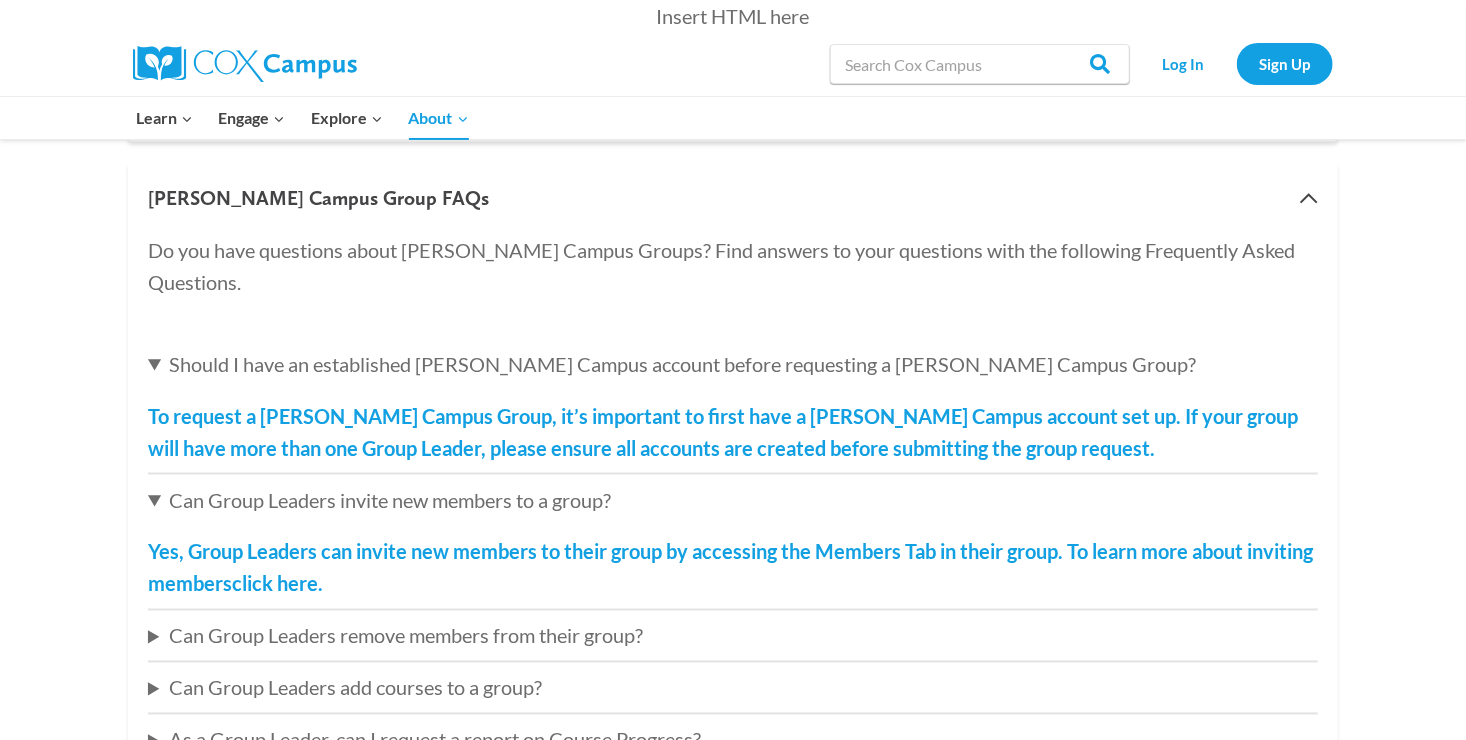 click on "Can Group Leaders remove members from their group?" at bounding box center (733, 636) 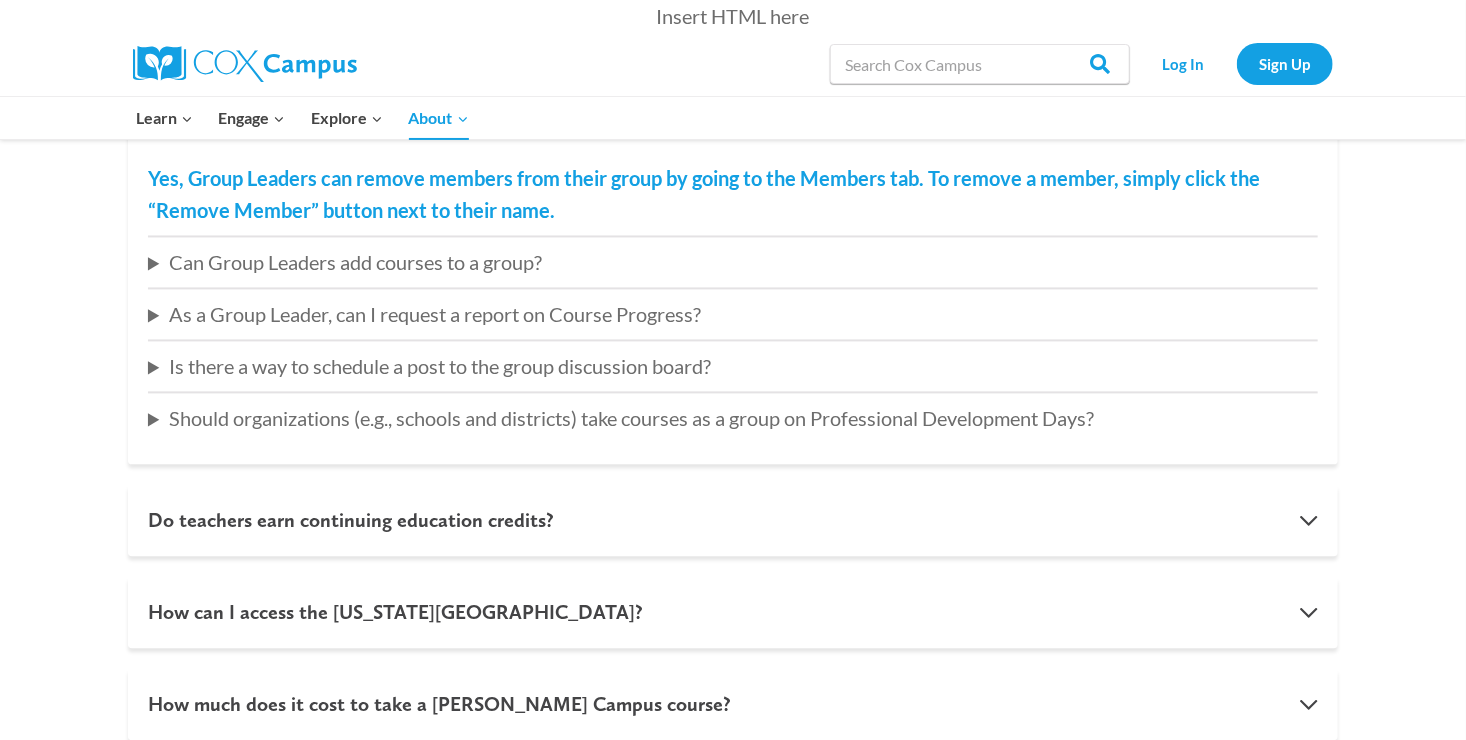 scroll, scrollTop: 1764, scrollLeft: 0, axis: vertical 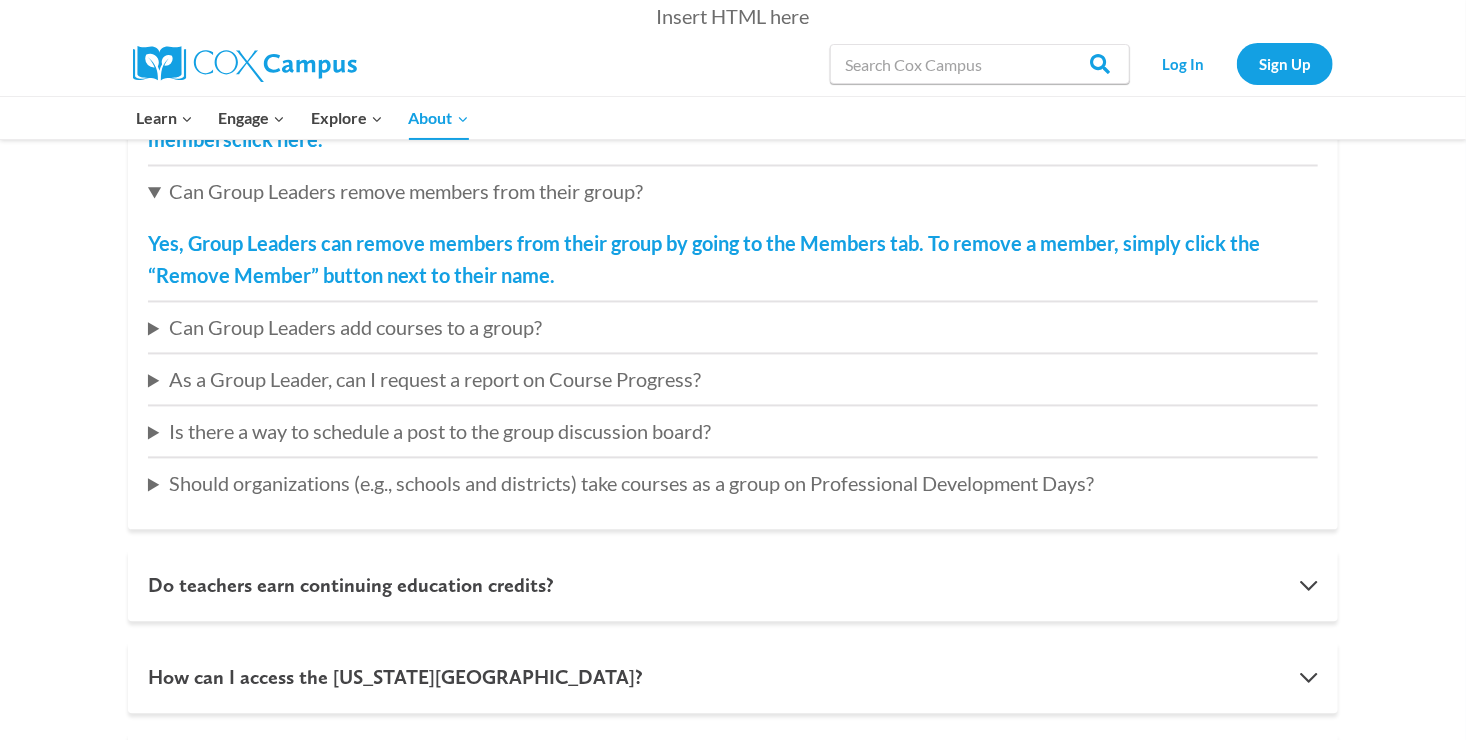 click on "Can Group Leaders add courses to a group?" at bounding box center [733, 328] 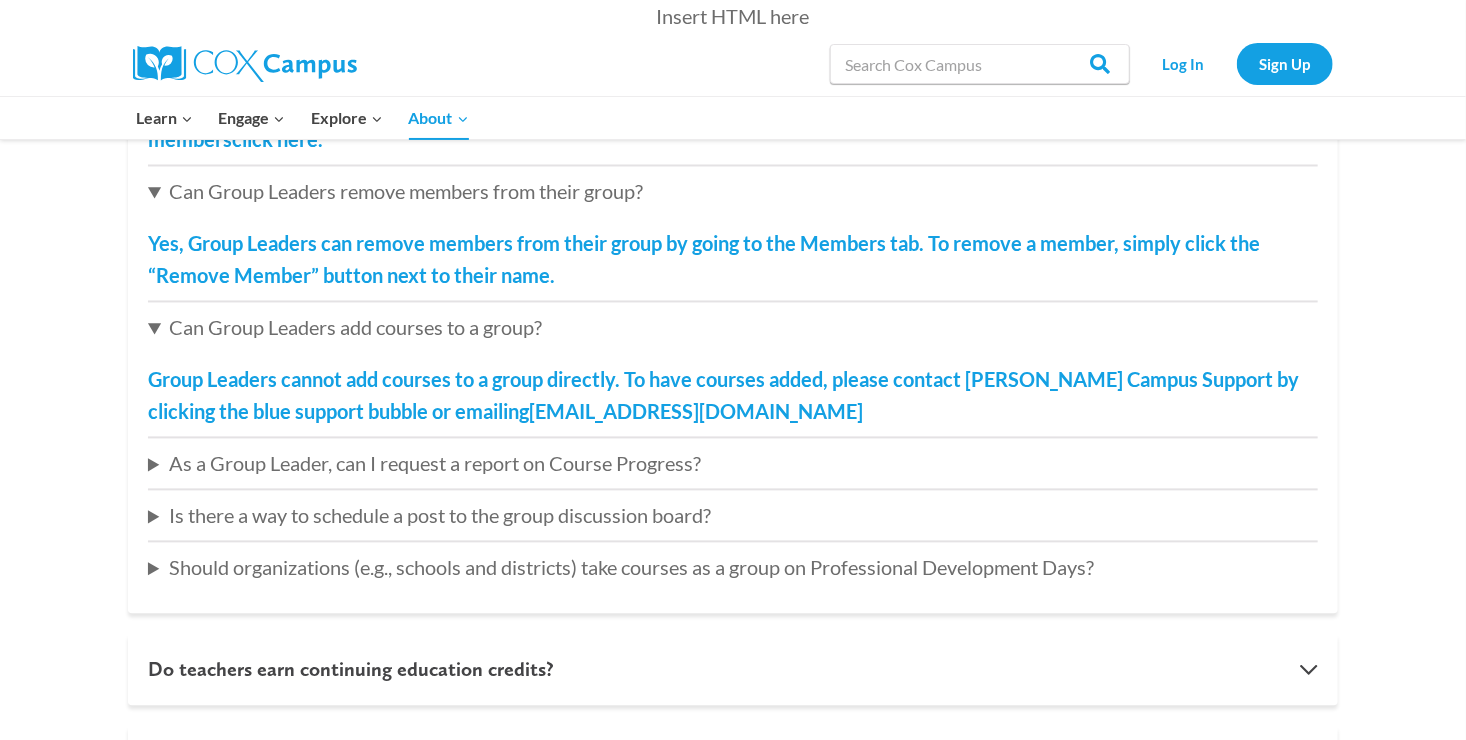 click on "As a Group Leader, can I request a report on  Course Progress?" at bounding box center (733, 464) 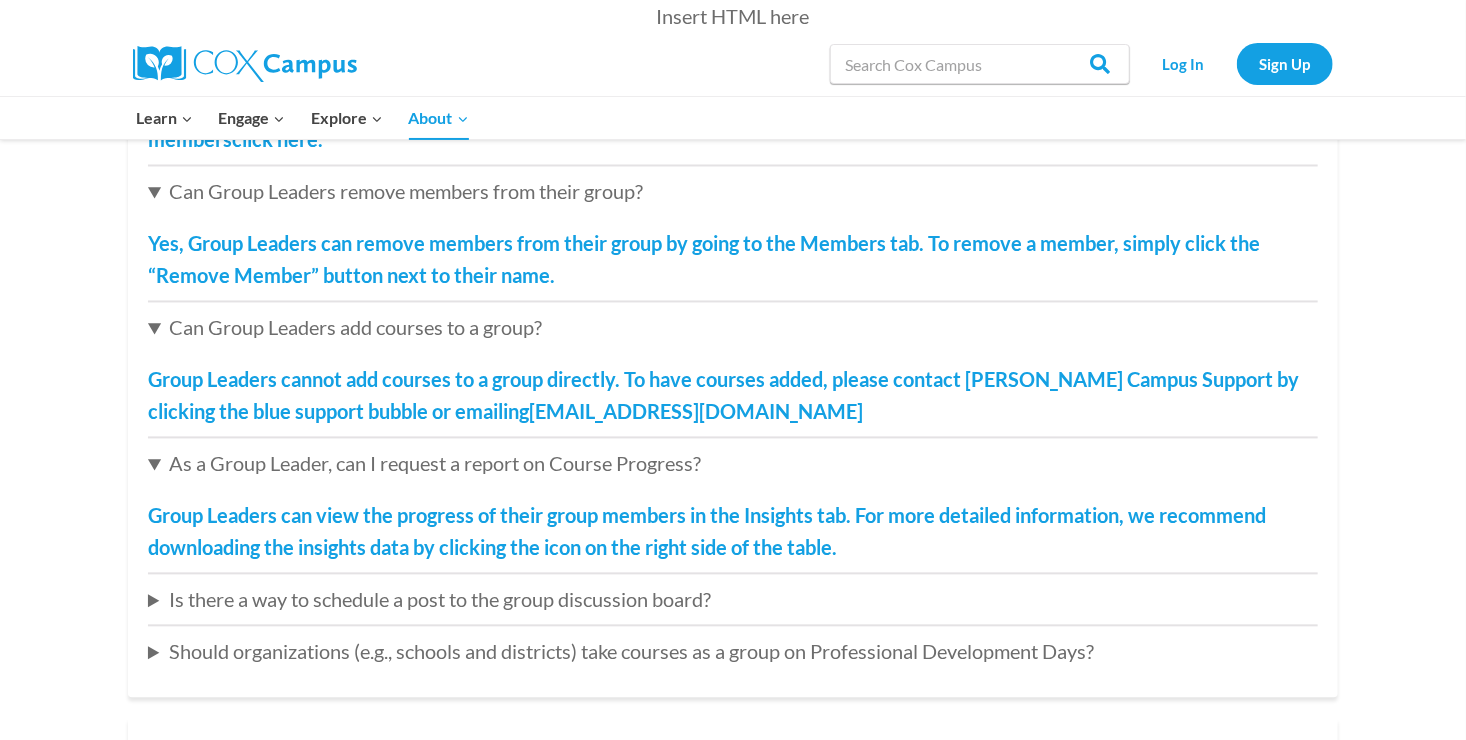 click on "Is there a way to schedule a post to the group discussion board?" at bounding box center (733, 600) 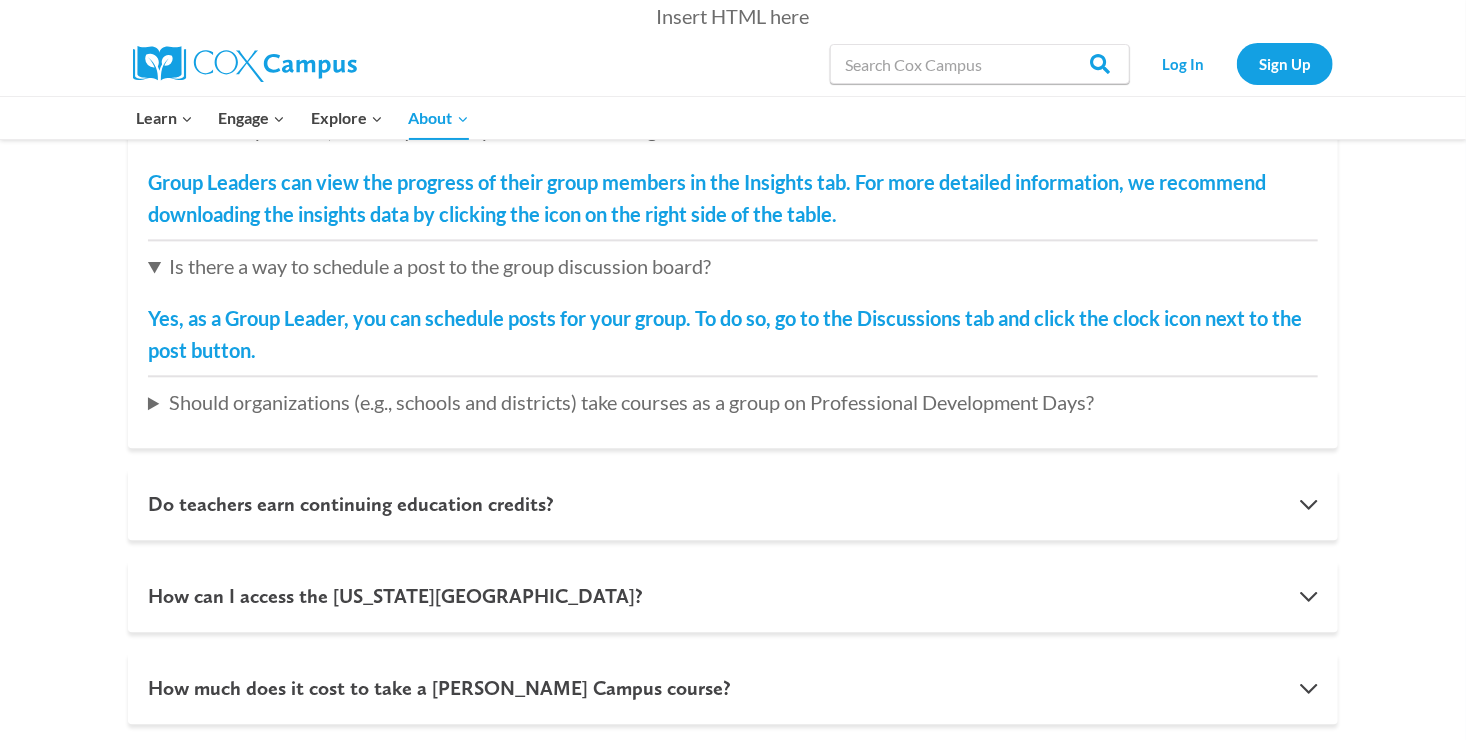 scroll, scrollTop: 2103, scrollLeft: 0, axis: vertical 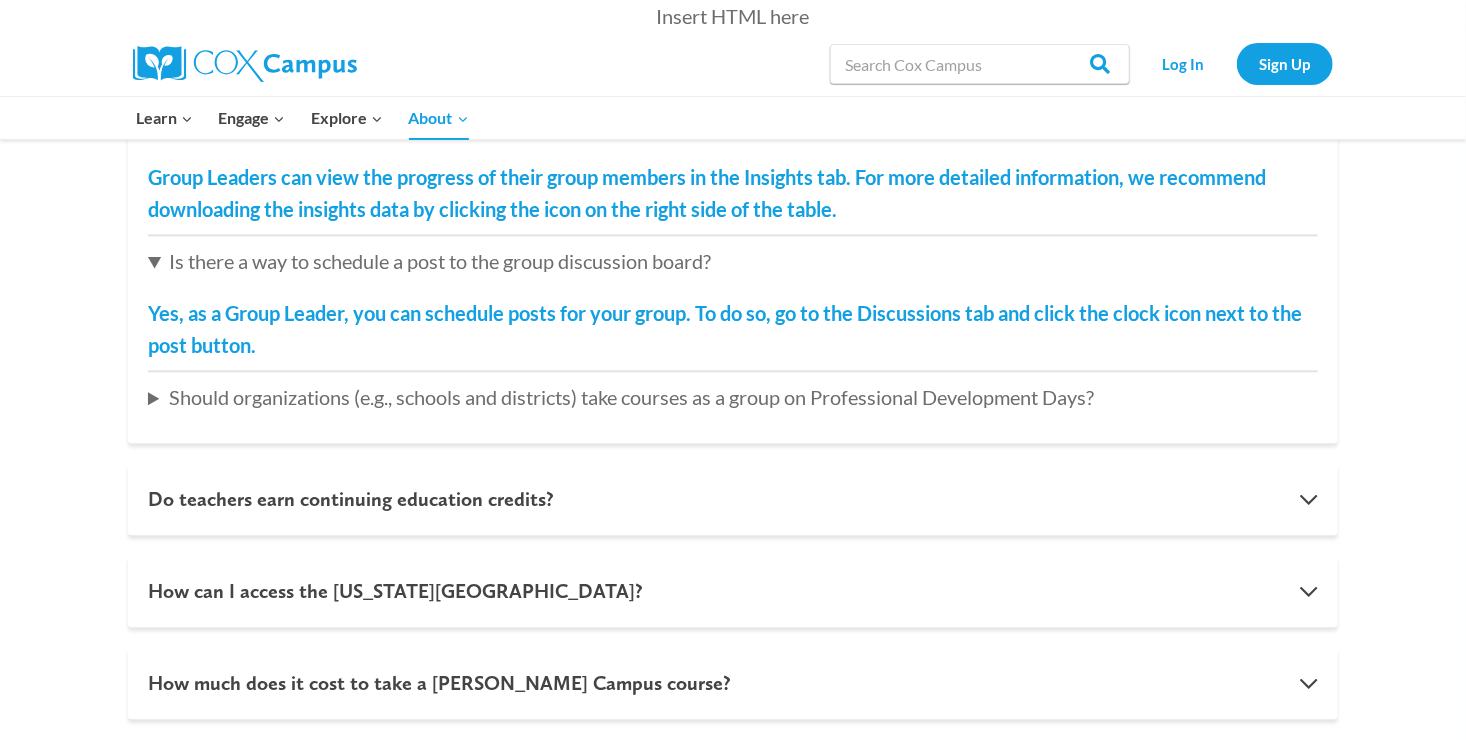 click on "Should organizations (e.g., schools and districts) take courses as a group on Professional Development Days?" at bounding box center (733, 397) 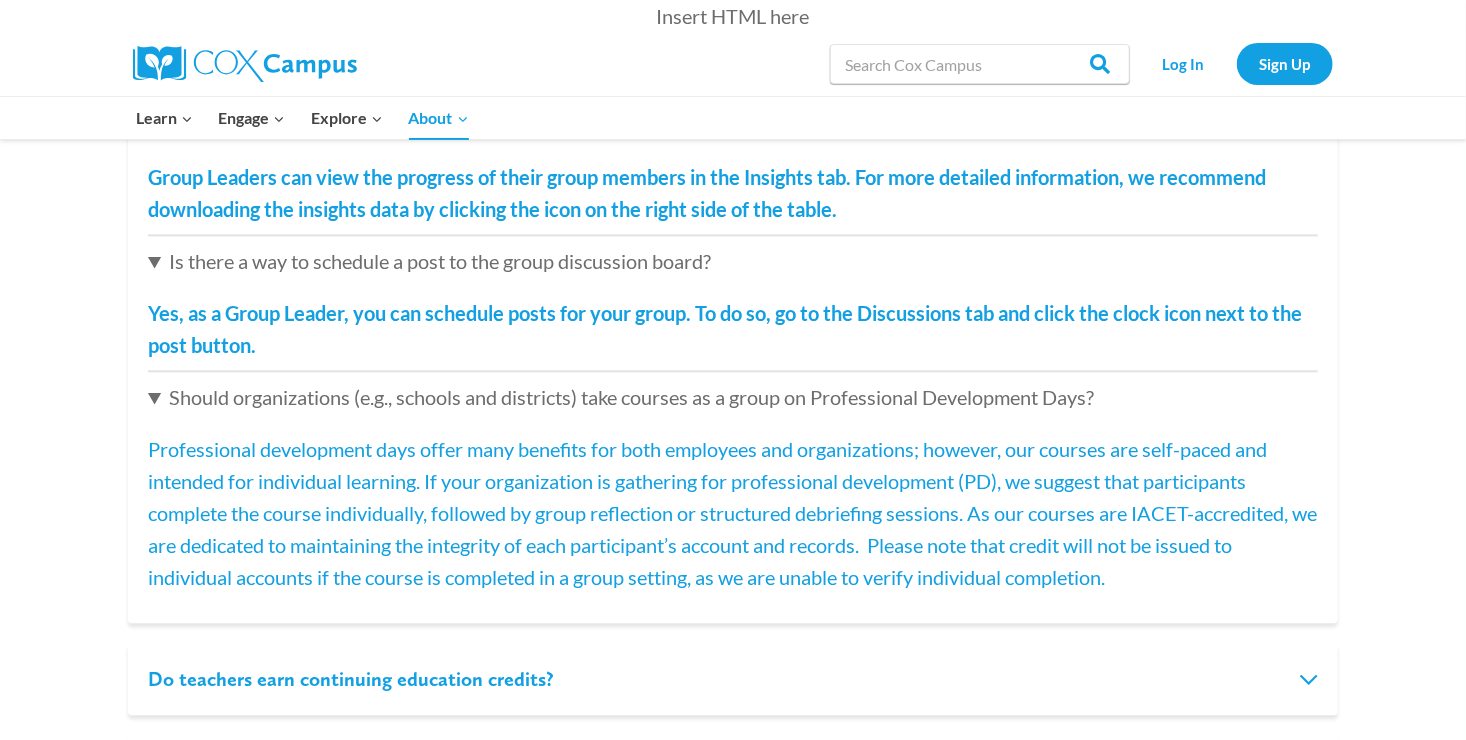click on "Do teachers earn continuing education credits?" at bounding box center (733, 679) 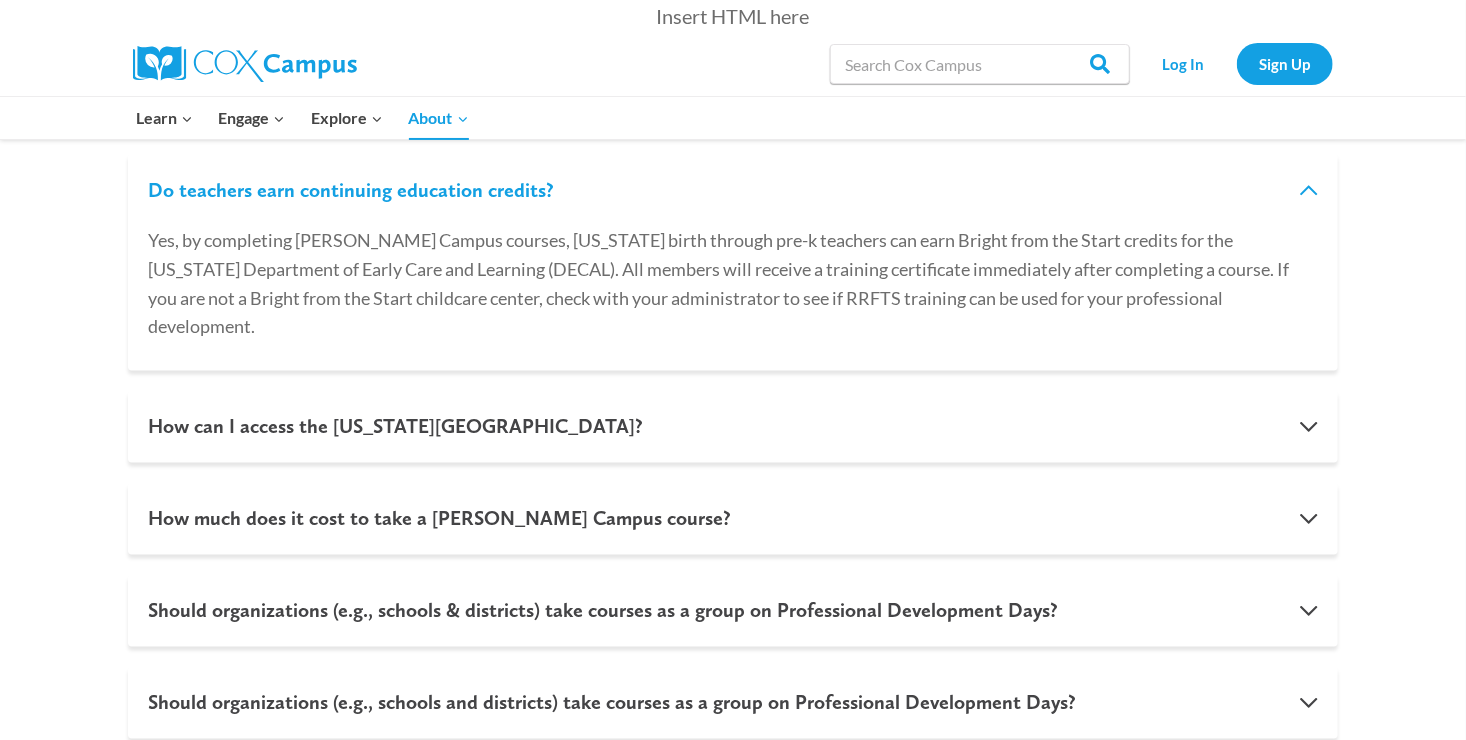 scroll, scrollTop: 1436, scrollLeft: 0, axis: vertical 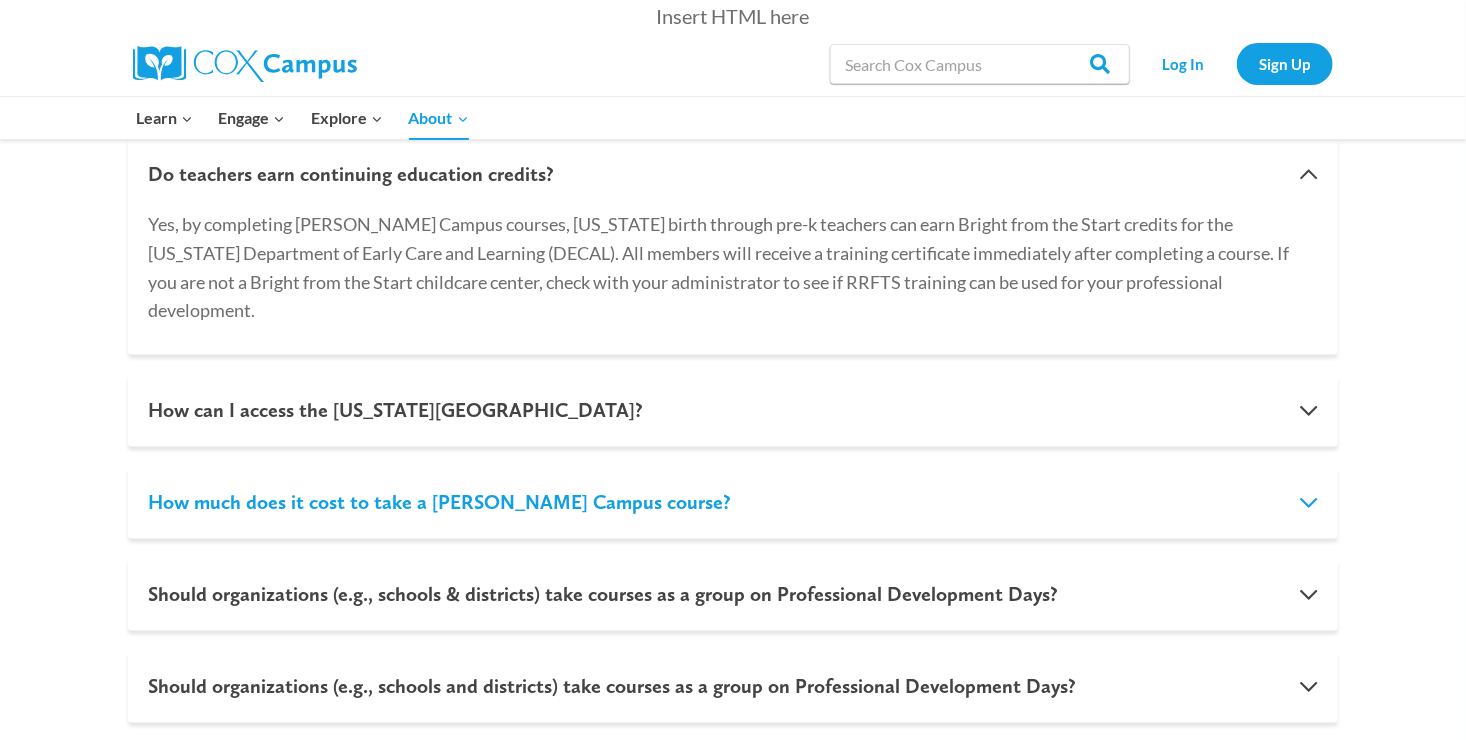 click on "How much does it cost to take a Cox Campus course?" at bounding box center [733, 503] 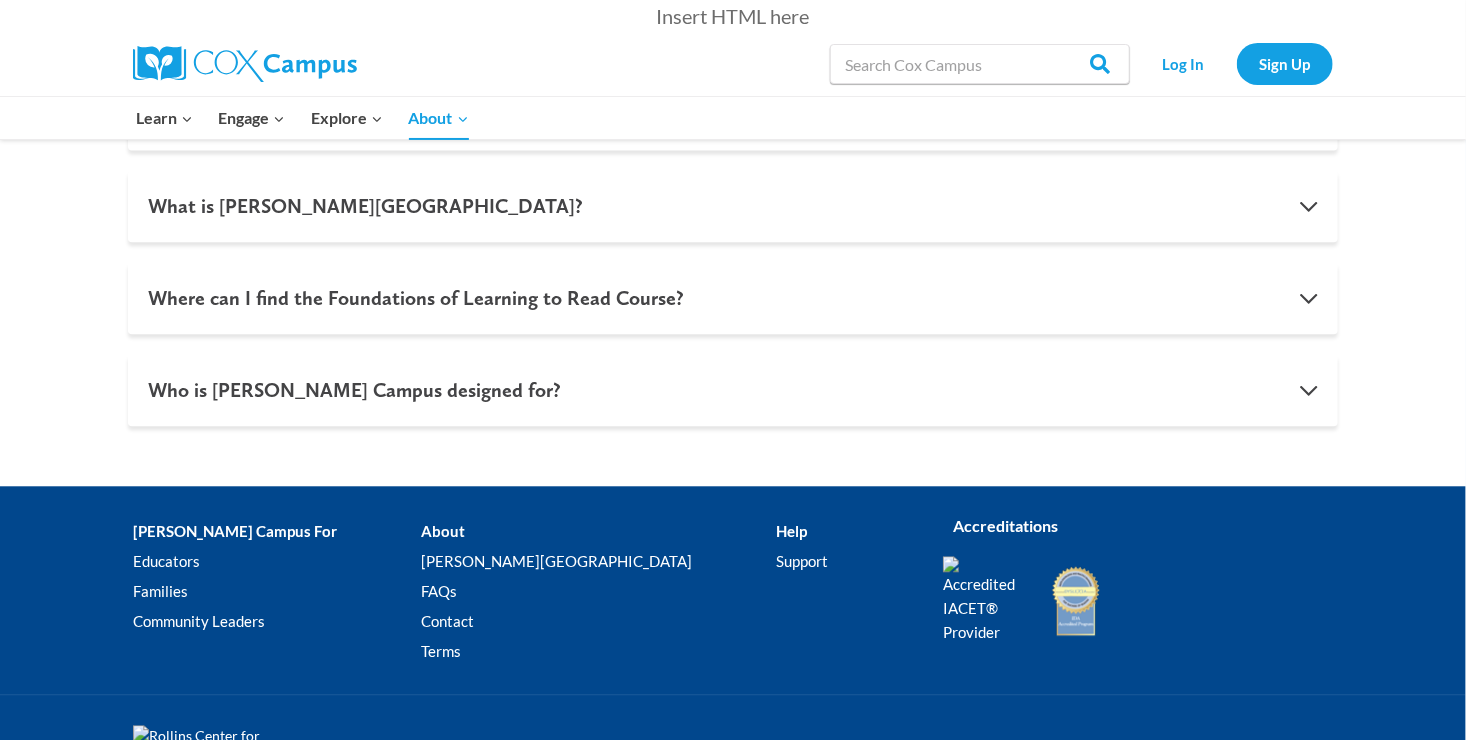 scroll, scrollTop: 2092, scrollLeft: 0, axis: vertical 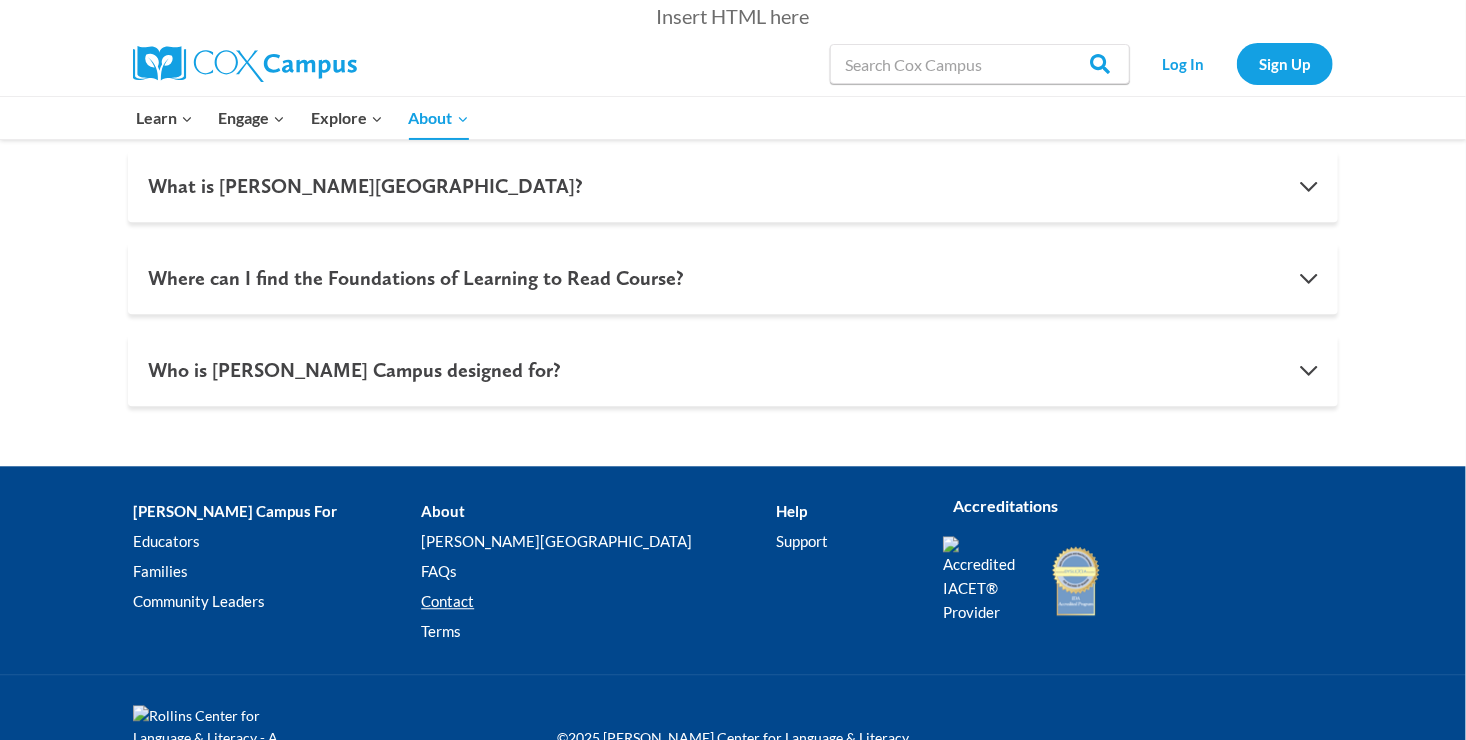click on "Contact" at bounding box center [598, 601] 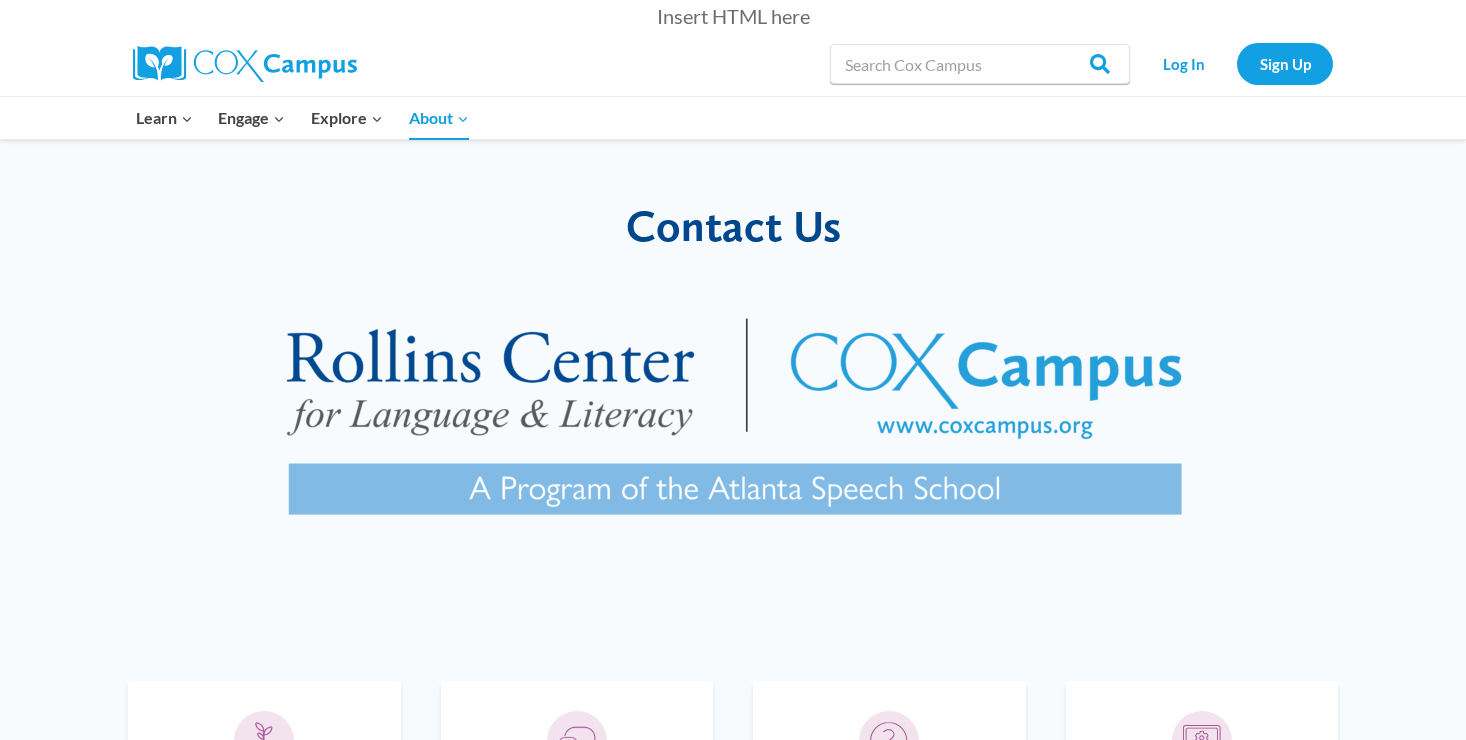 scroll, scrollTop: 0, scrollLeft: 0, axis: both 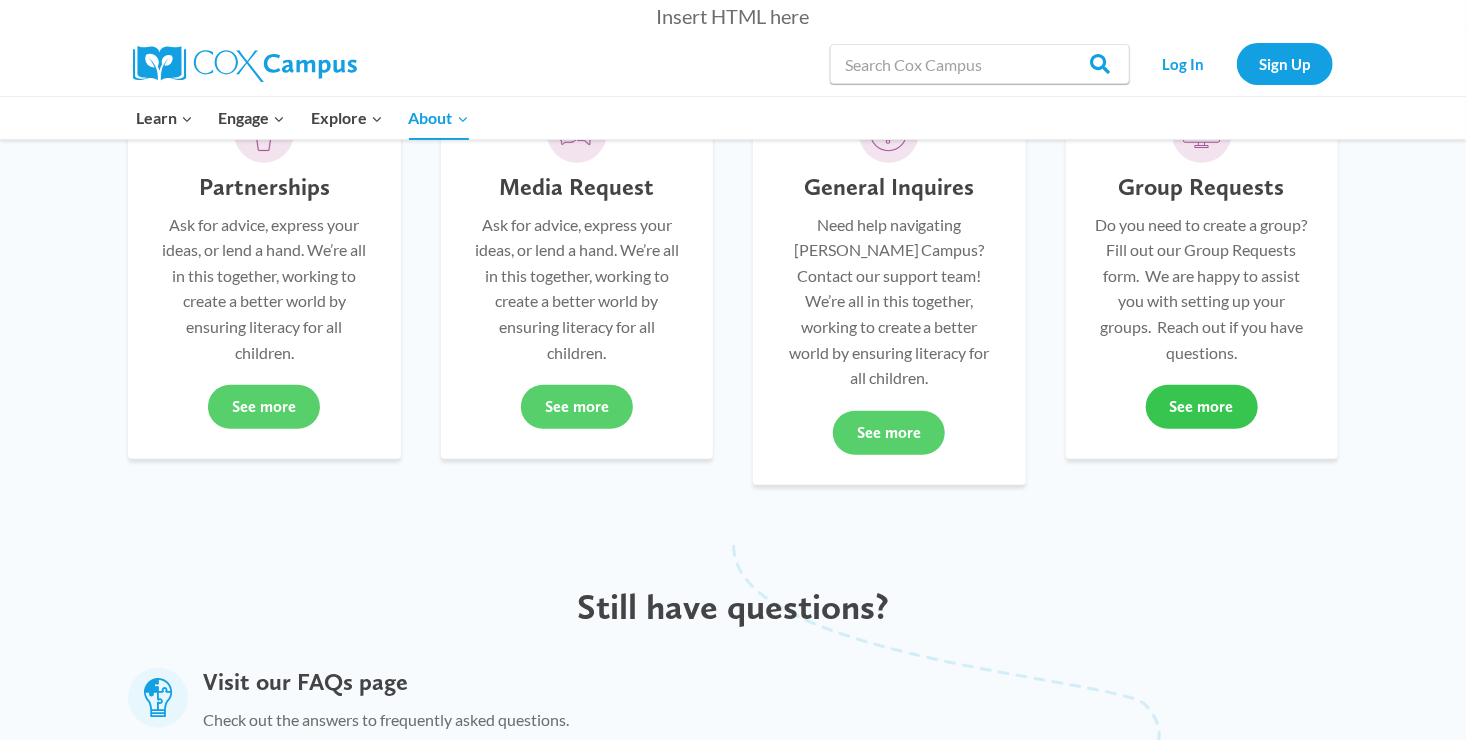 click on "See more" at bounding box center (1202, 407) 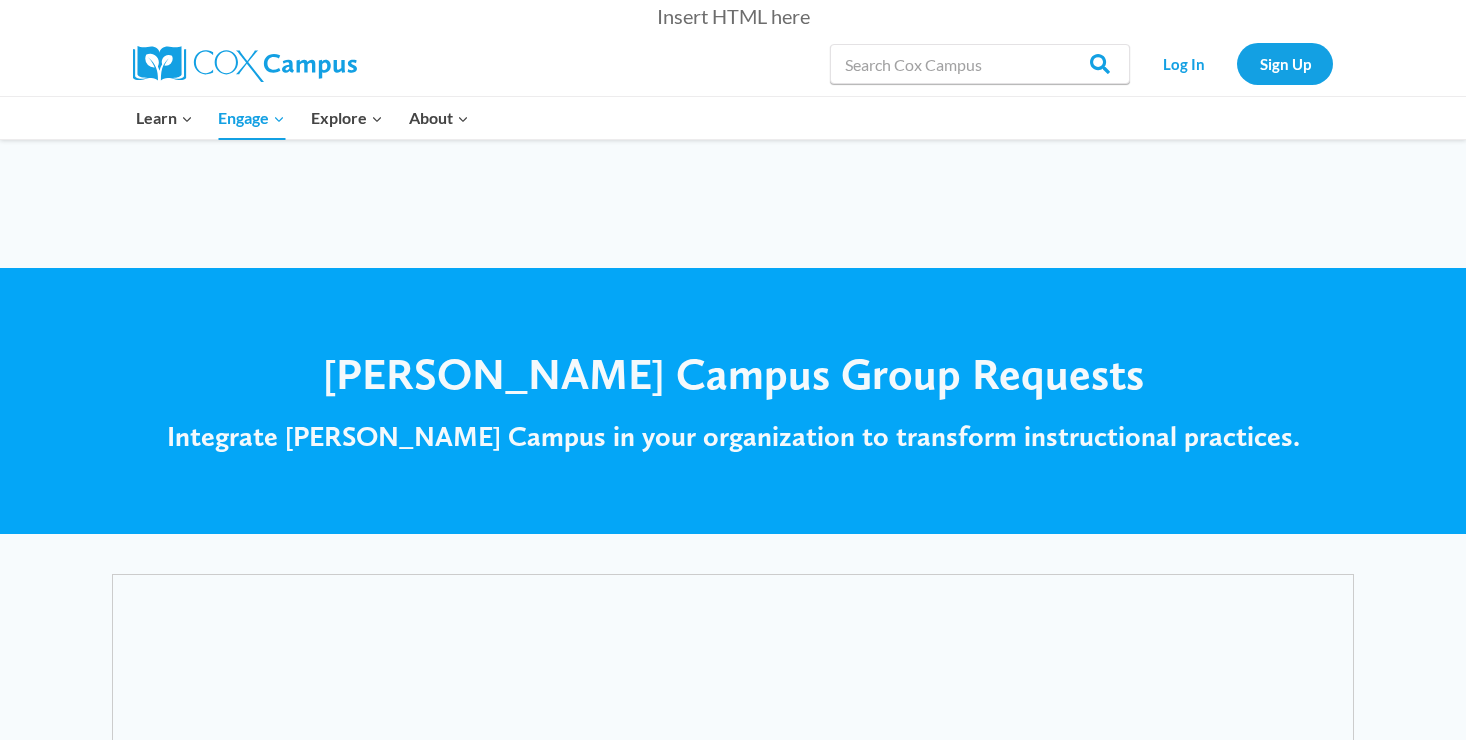 scroll, scrollTop: 0, scrollLeft: 0, axis: both 